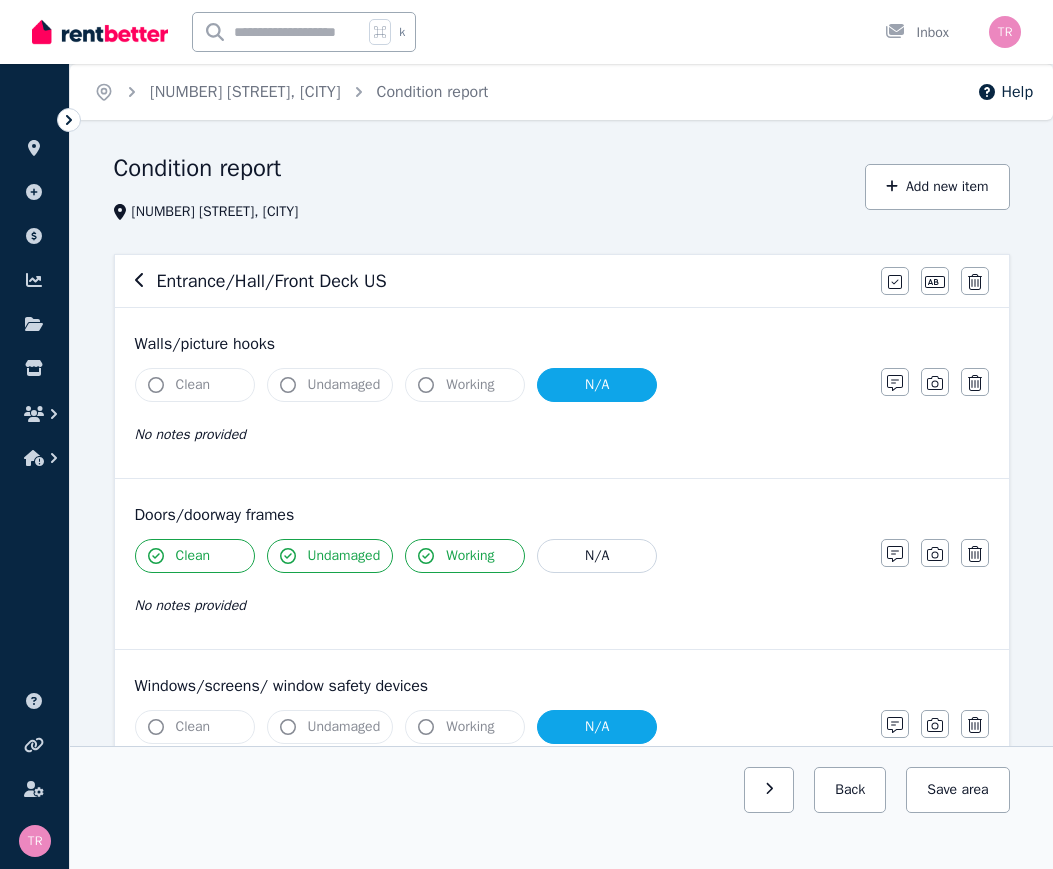 scroll, scrollTop: 0, scrollLeft: 0, axis: both 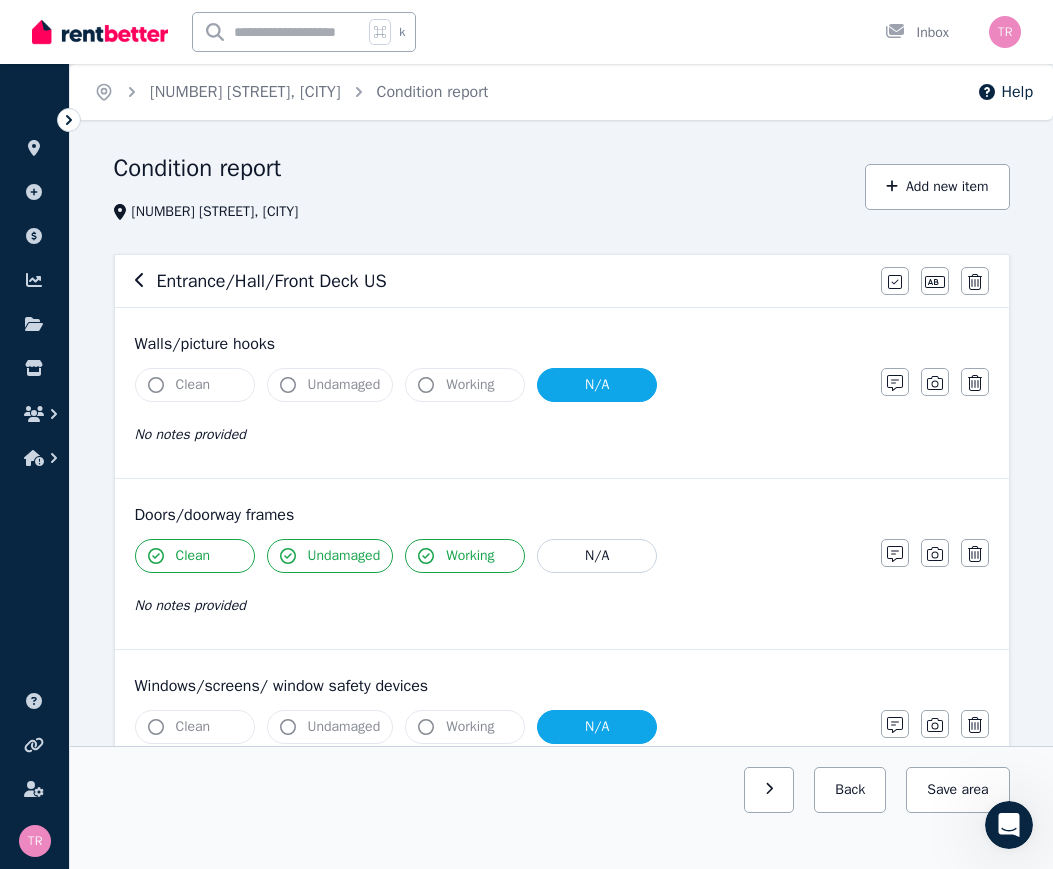 click 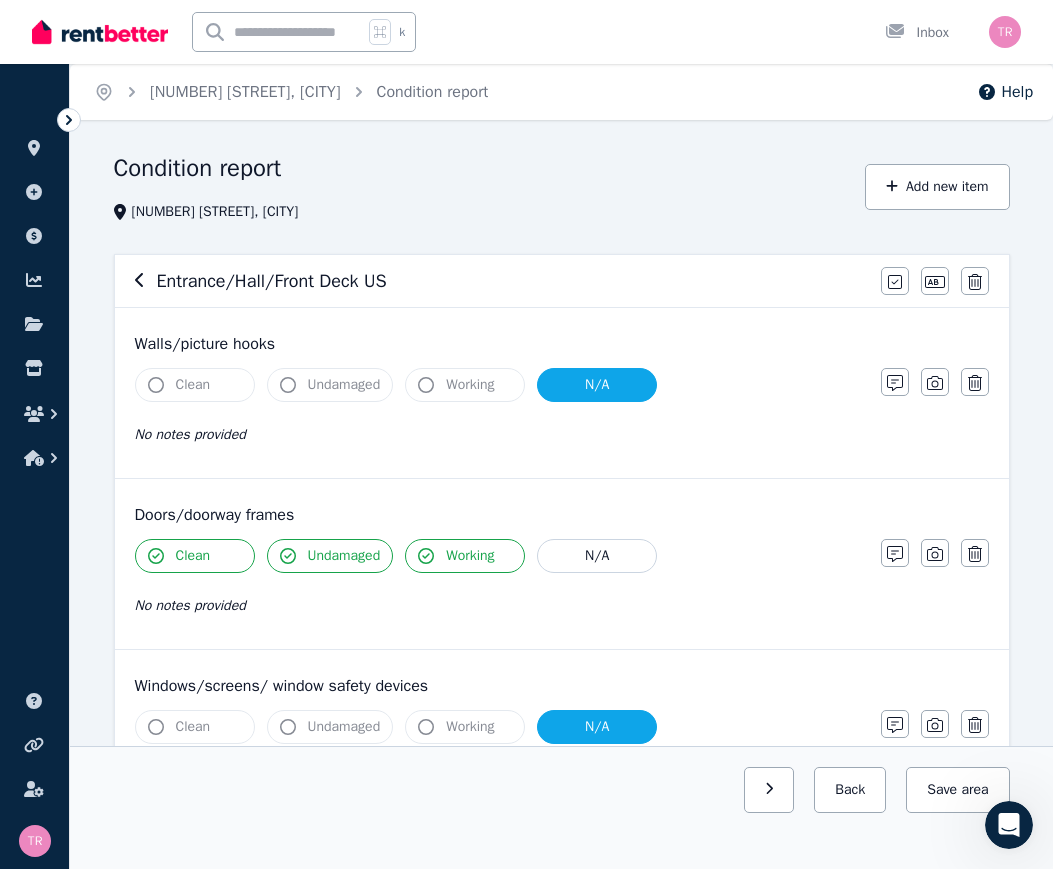 click on "Working" at bounding box center (465, 385) 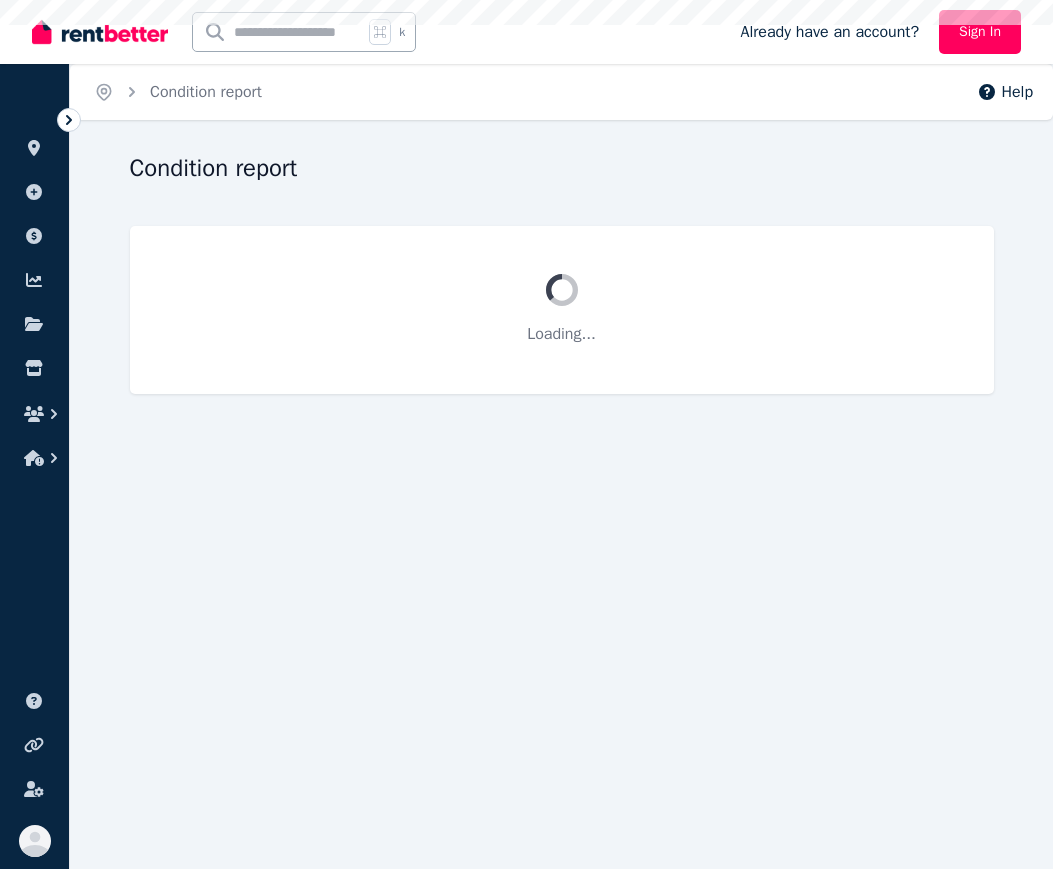 scroll, scrollTop: 0, scrollLeft: 0, axis: both 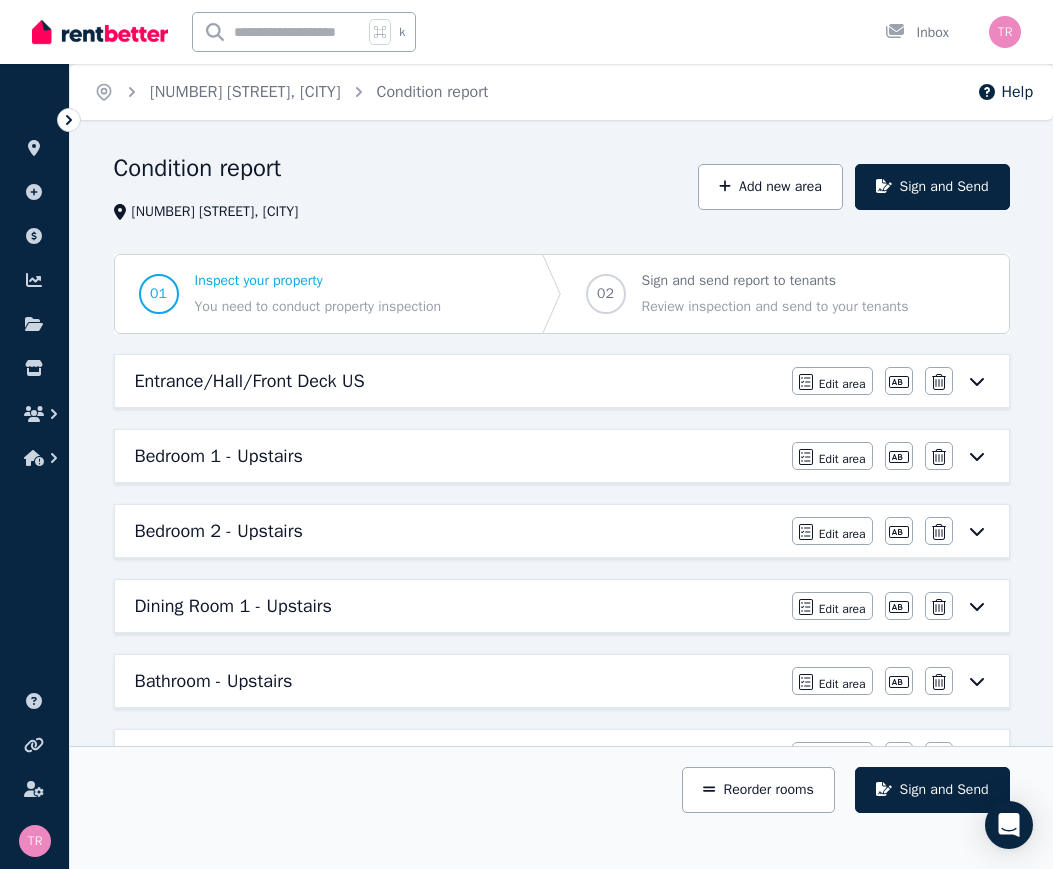 click 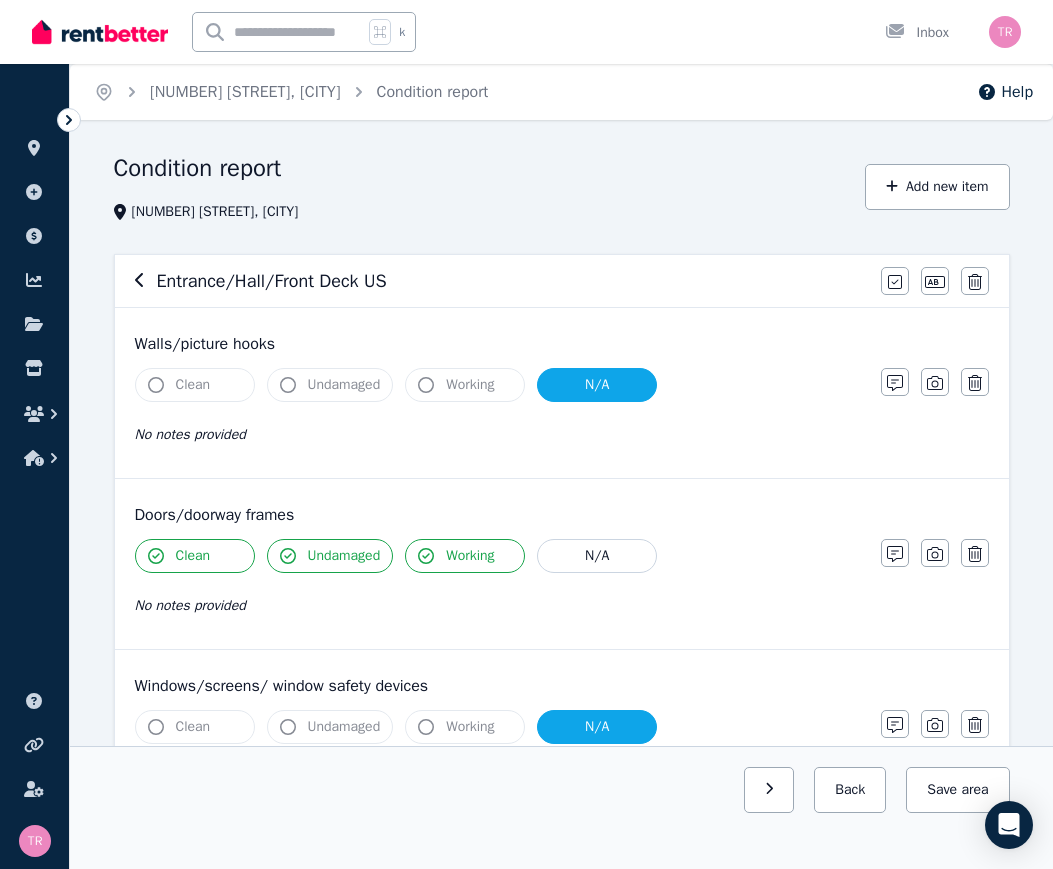 click on "Clean" at bounding box center [195, 385] 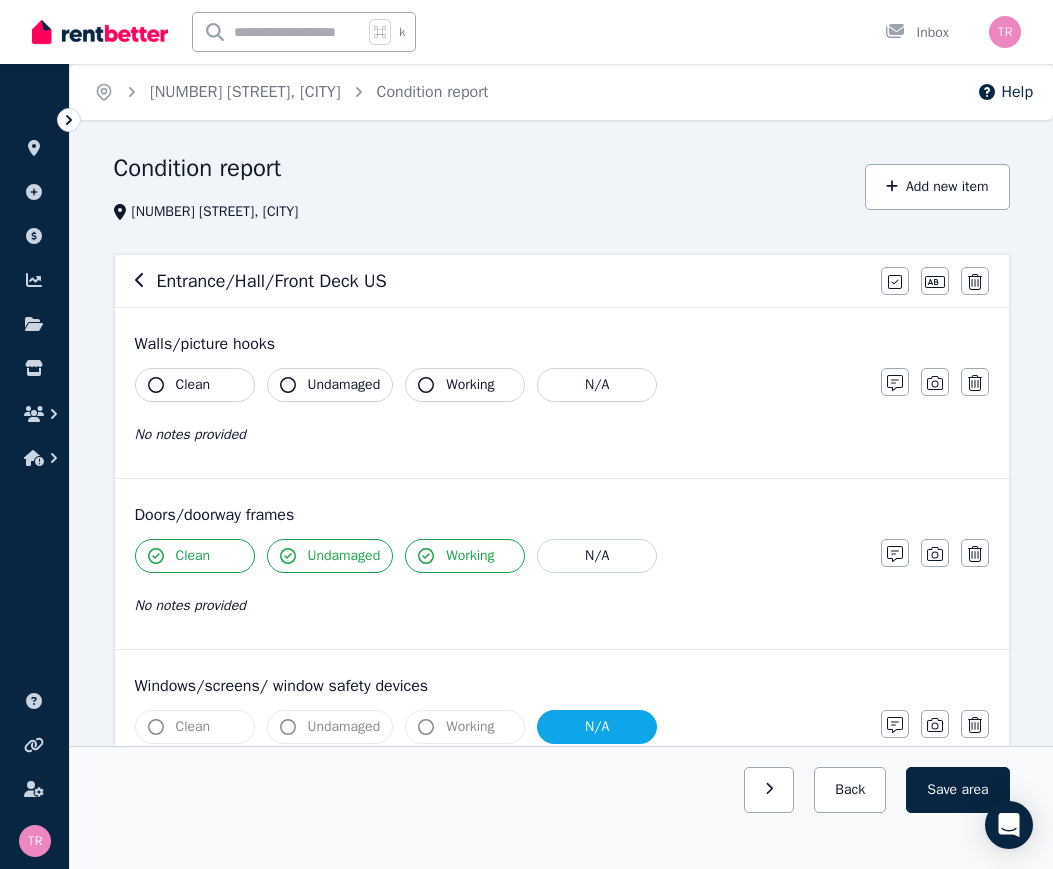 click on "Clean" at bounding box center (195, 385) 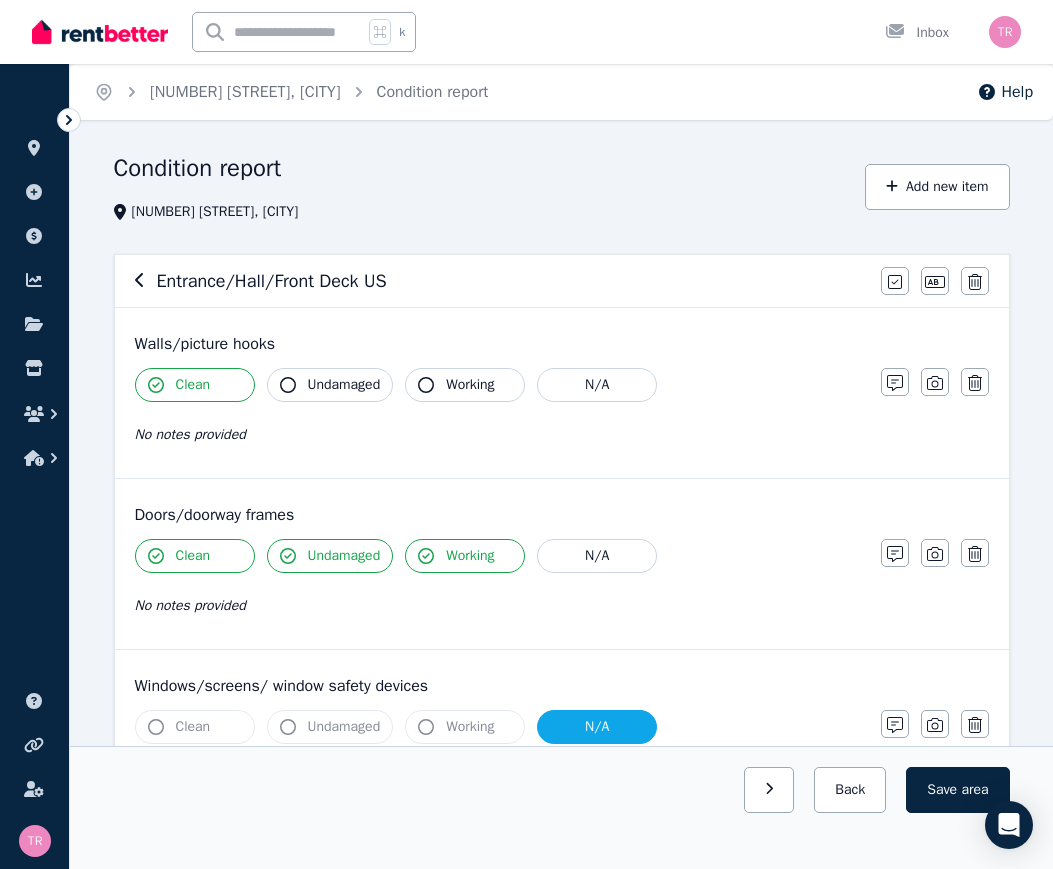 click on "Undamaged" at bounding box center [330, 385] 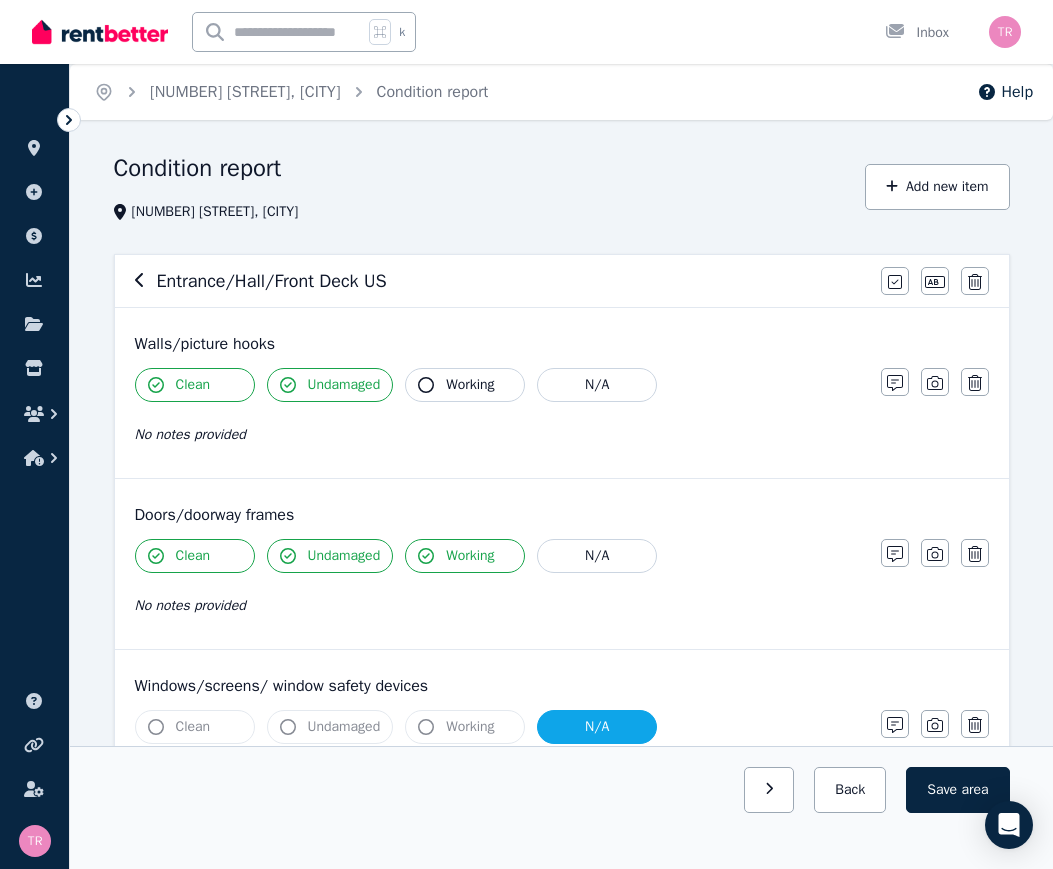 click on "Working" at bounding box center (470, 385) 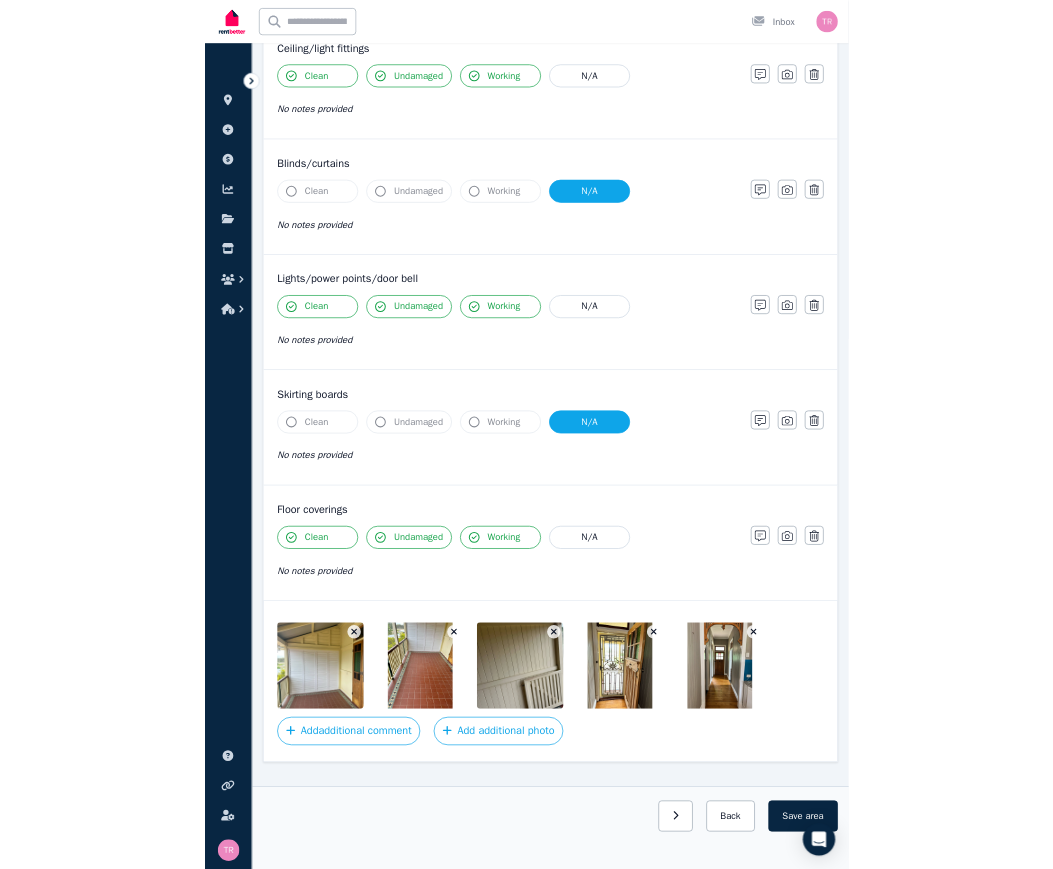 scroll, scrollTop: 1205, scrollLeft: 0, axis: vertical 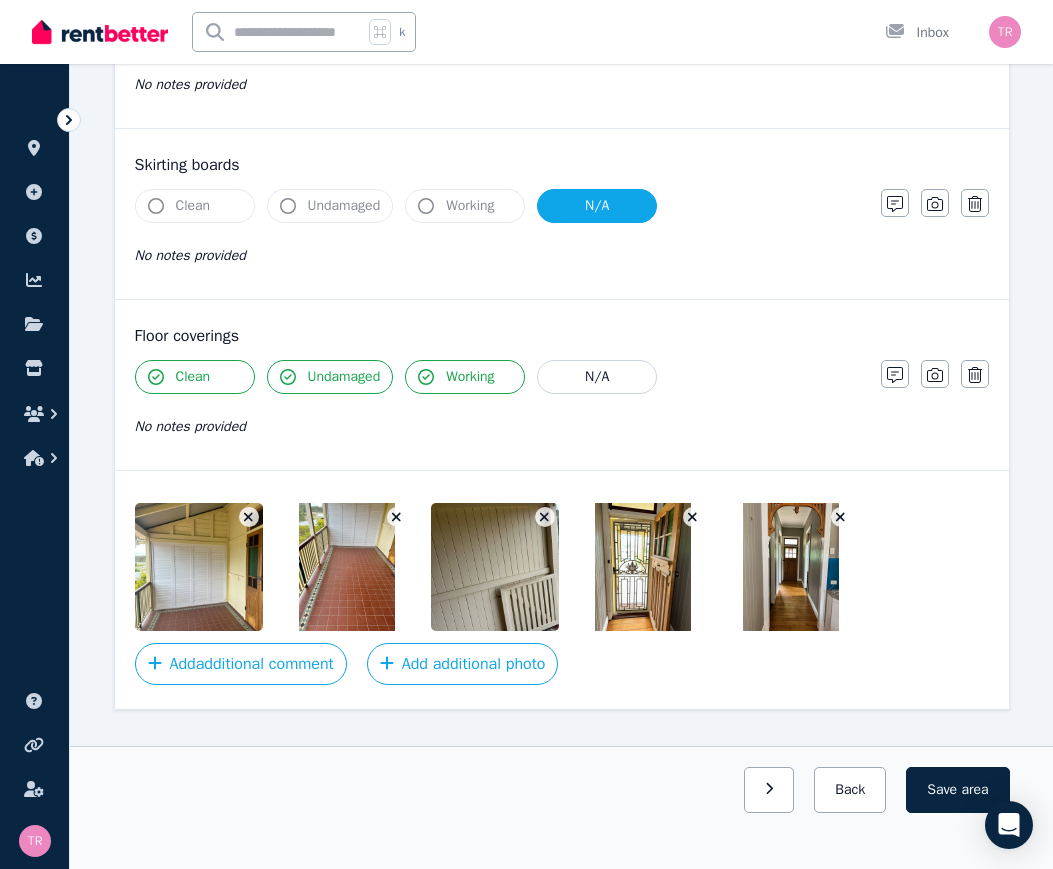 click on "Entrance/Hall/Front Deck US Mark all items as good Edit name Delete Walls/picture hooks Clean Undamaged Working N/A No notes provided Notes Photo Delete Doors/doorway frames Clean Undamaged Working N/A No notes provided Notes Photo Delete Windows/screens/ window safety devices Clean Undamaged Working N/A No notes provided Notes Photo Delete Ceiling/light fittings Clean Undamaged Working N/A No notes provided Notes Photo Delete Blinds/curtains Clean Undamaged Working N/A No notes provided Notes Photo Delete Lights/power points/door bell Clean Undamaged Working N/A No notes provided Notes Photo Delete Skirting boards Clean Undamaged Working N/A No notes provided Notes Photo Delete Floor coverings Clean Undamaged Working N/A No notes provided Notes Photo Delete Add  additional comment Add additional photo" at bounding box center (562, -103) 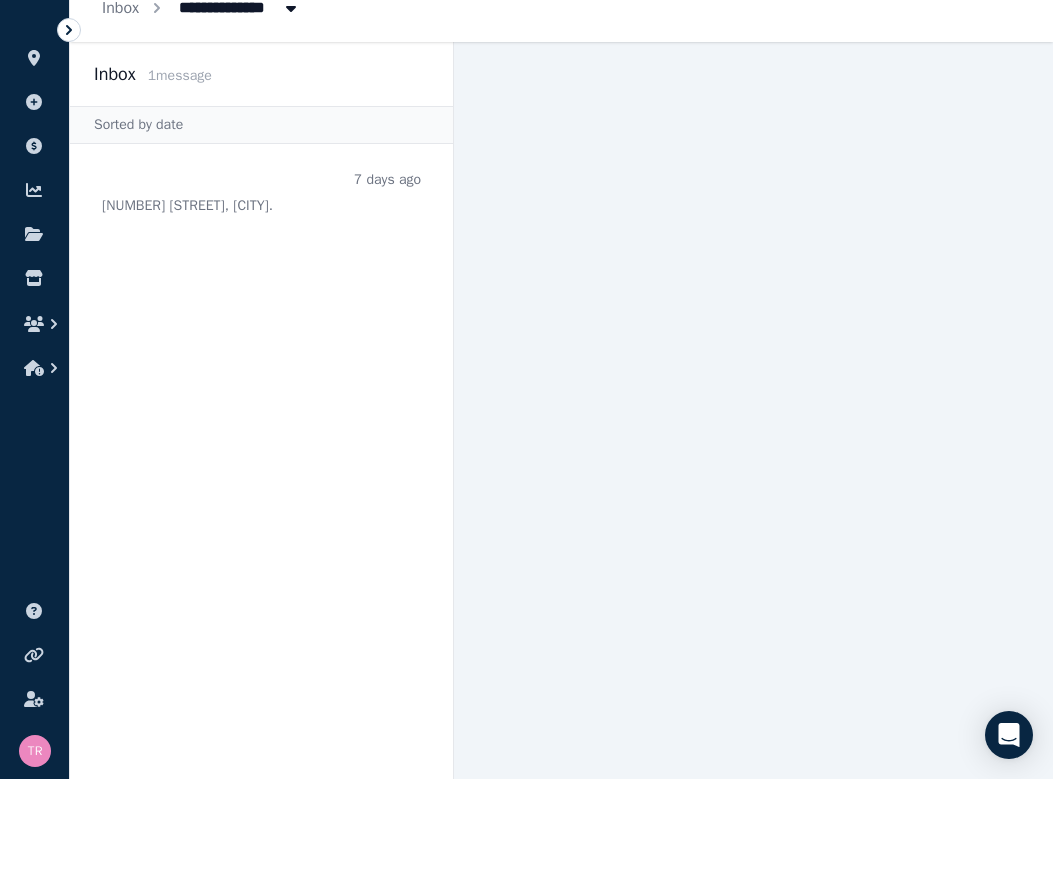 scroll, scrollTop: 0, scrollLeft: 0, axis: both 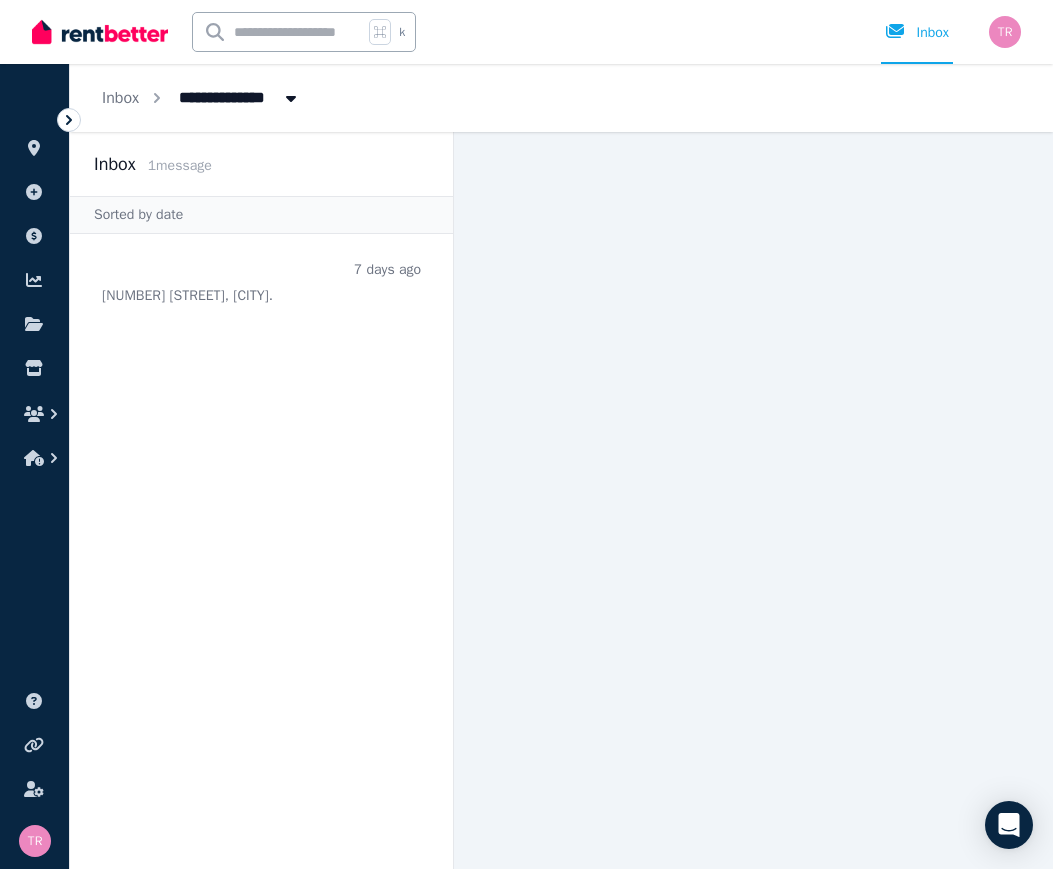 click at bounding box center (261, 280) 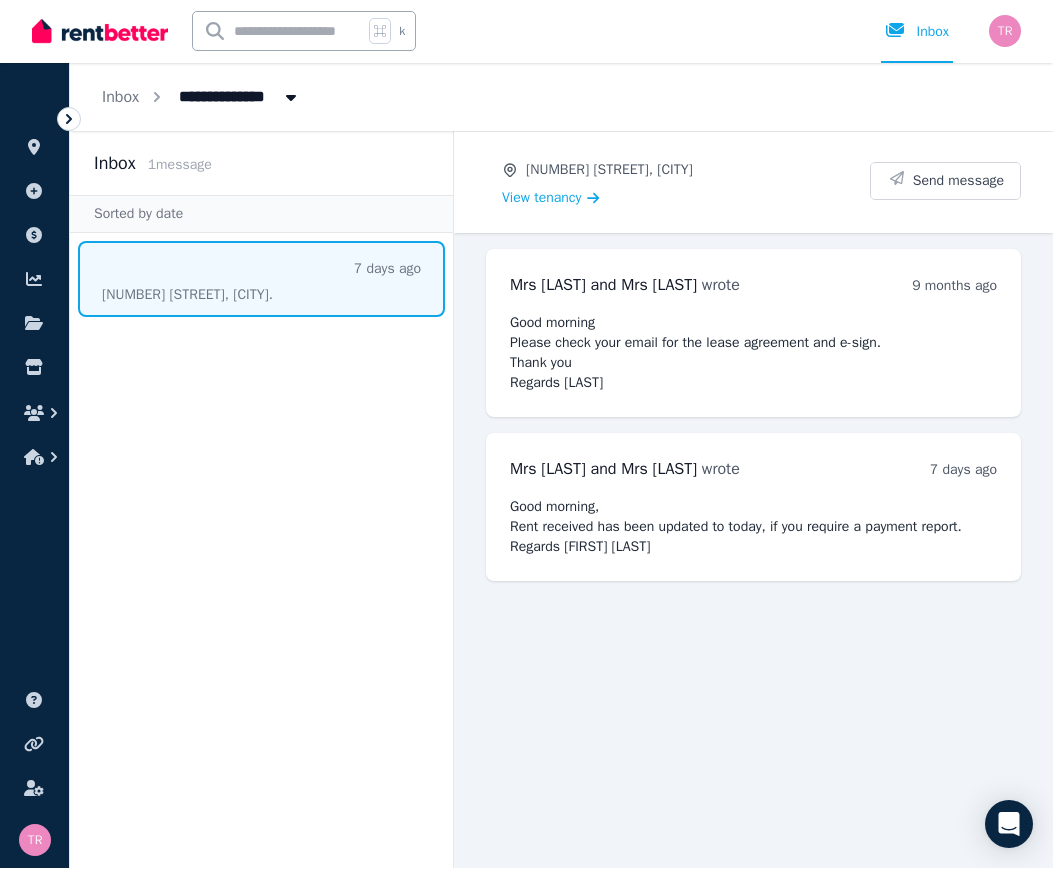 scroll, scrollTop: 0, scrollLeft: 0, axis: both 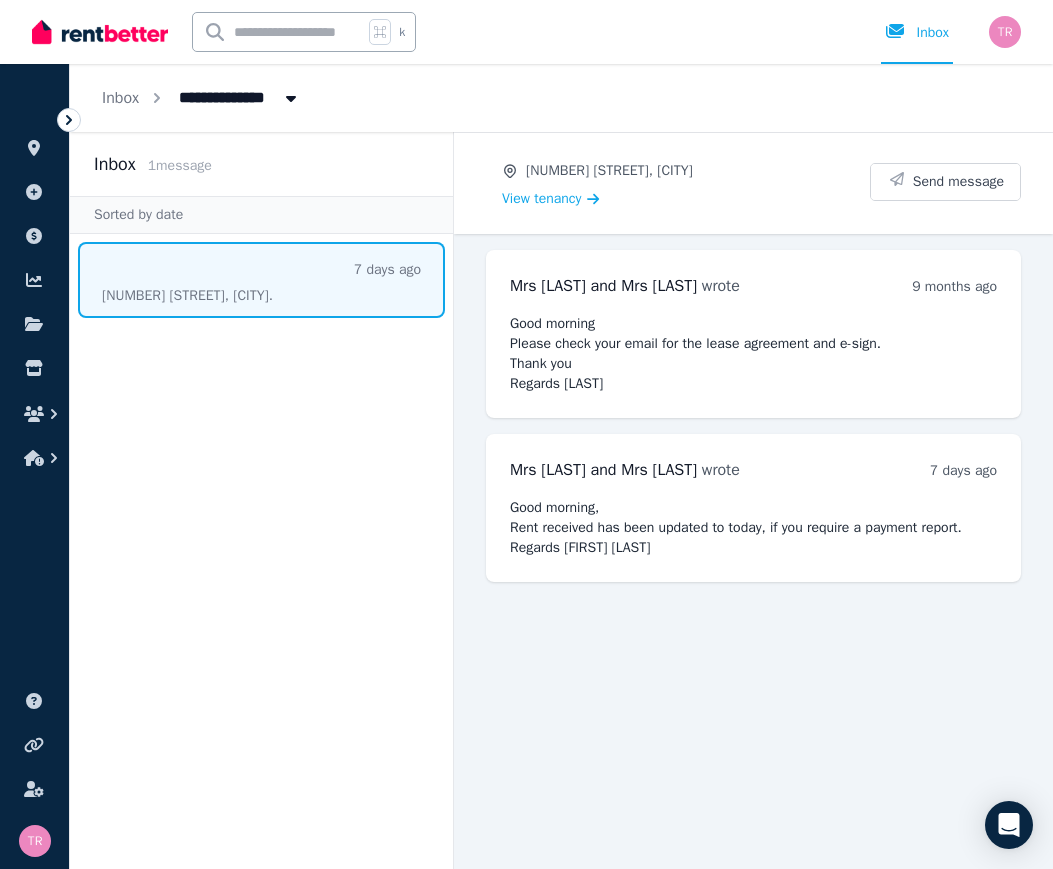 click on "All Properties" at bounding box center (231, 96) 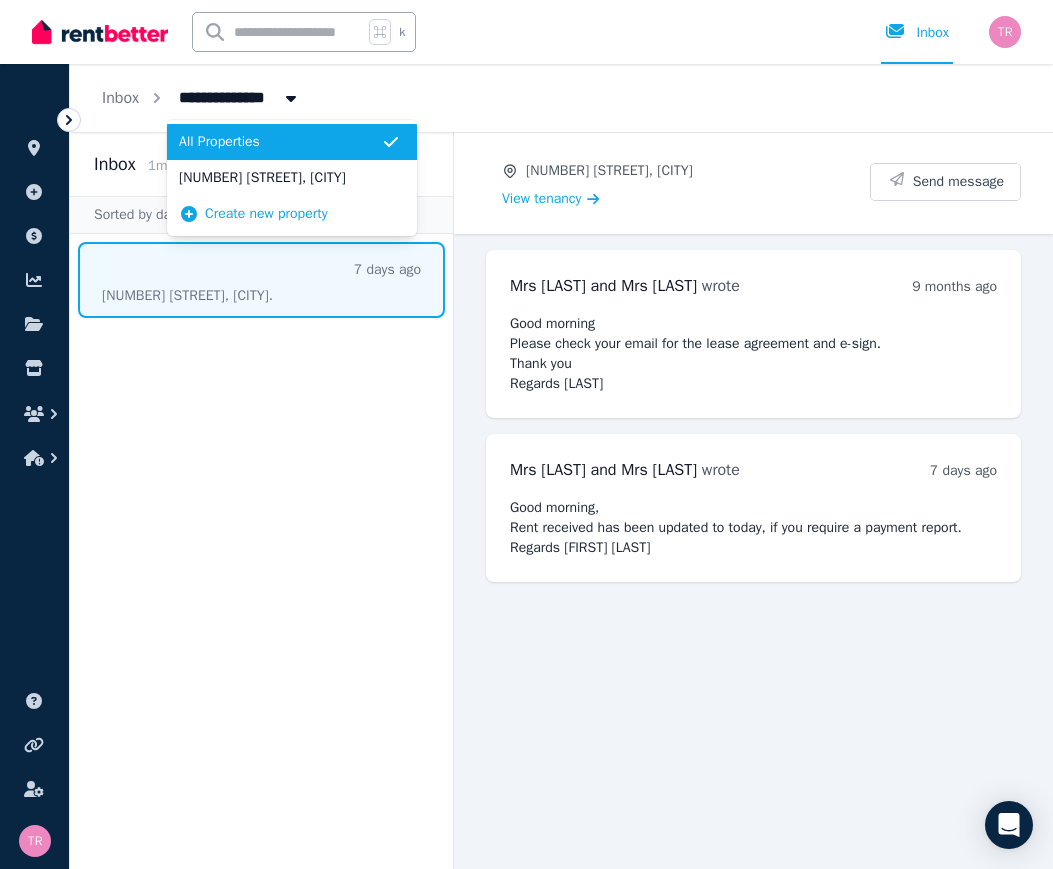 click on "[NUMBER] [STREET], [CITY]" at bounding box center [280, 178] 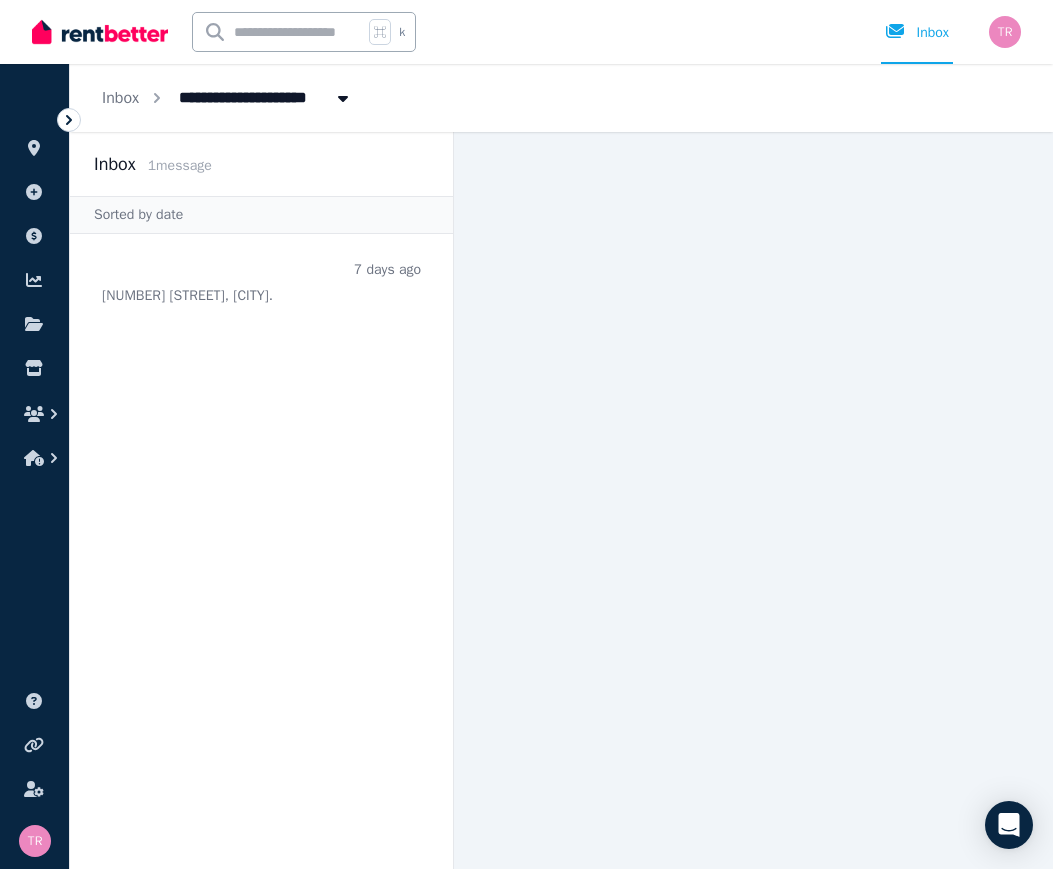 scroll, scrollTop: 0, scrollLeft: 0, axis: both 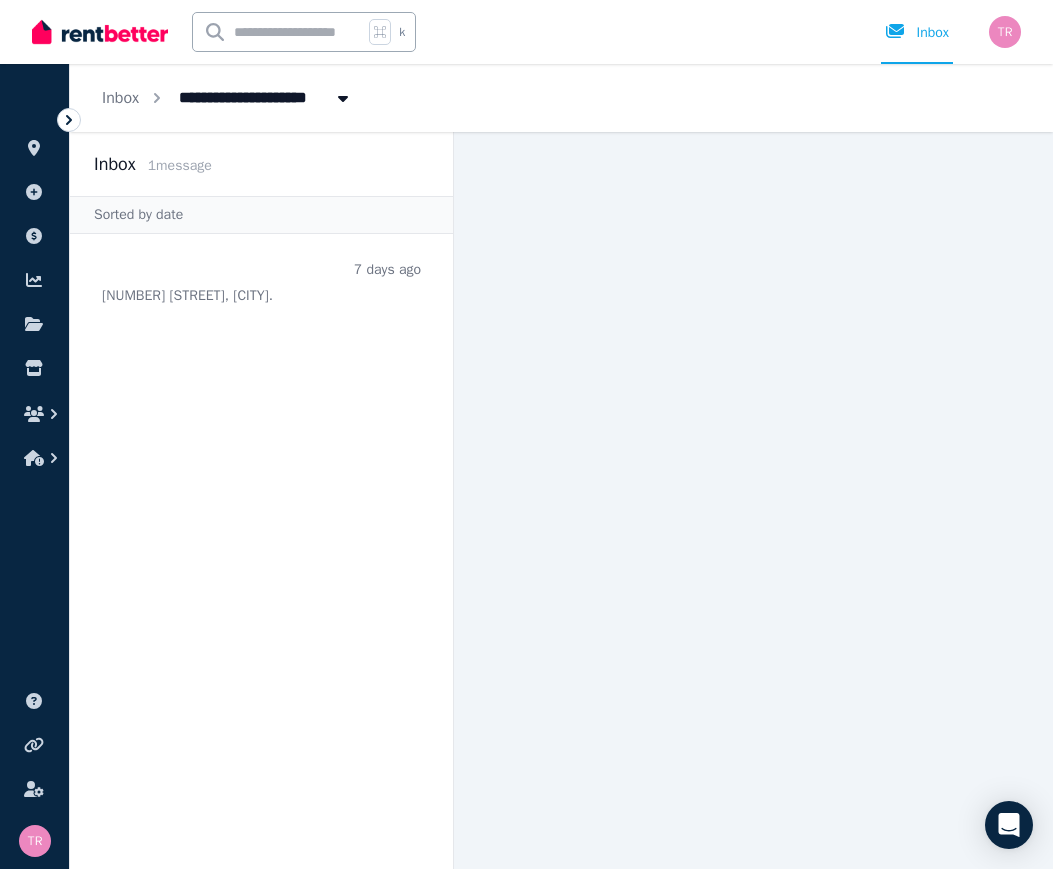 click at bounding box center [1005, 32] 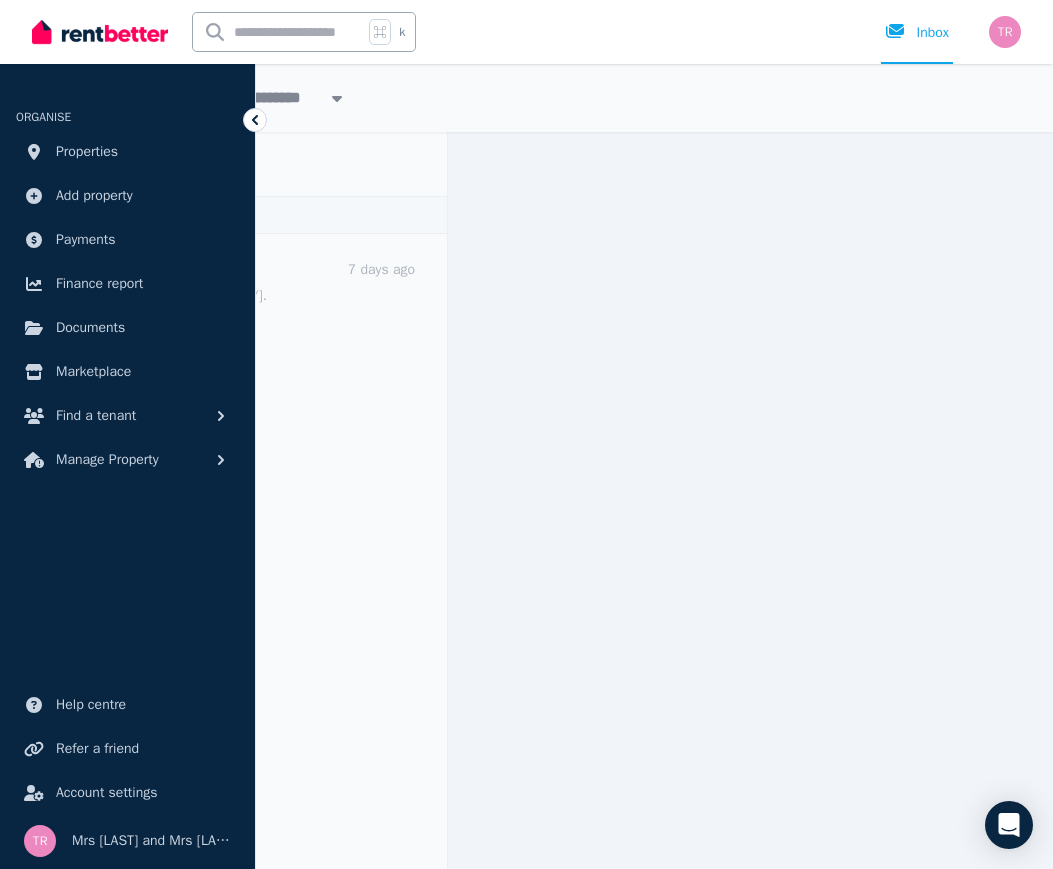 click on "Documents" at bounding box center [90, 328] 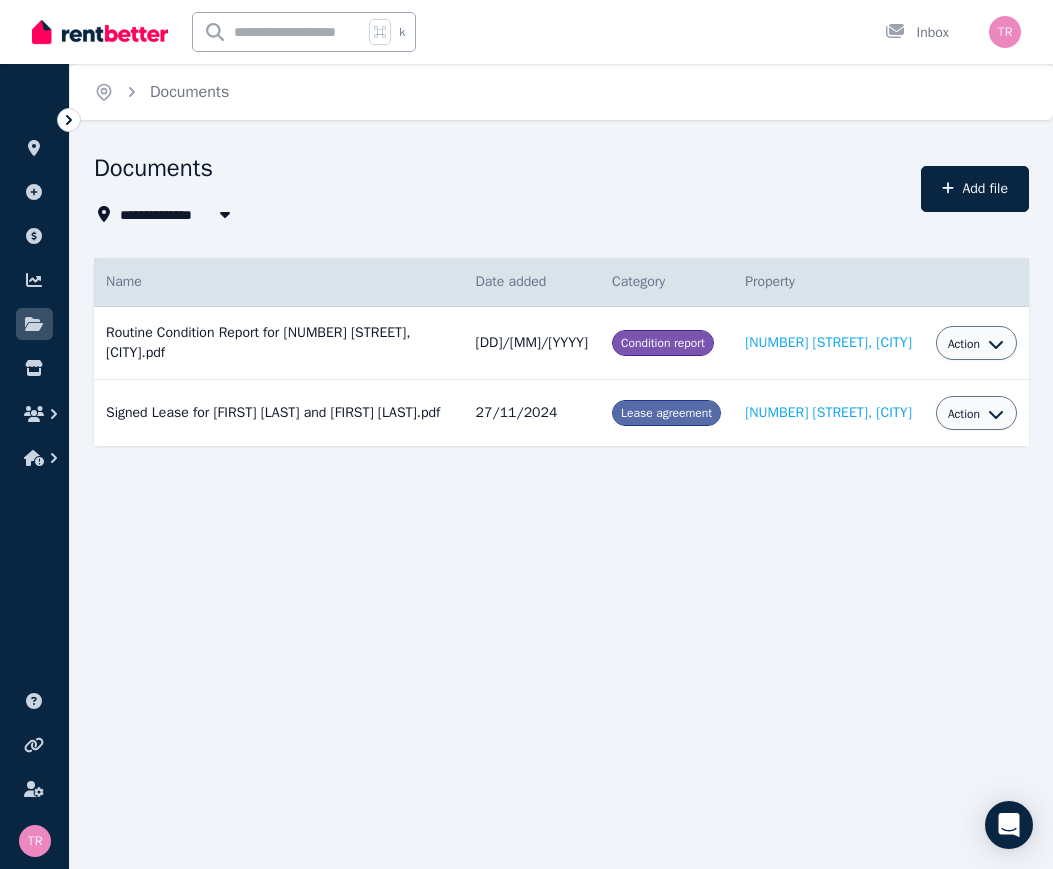 click on "Action" at bounding box center (964, 344) 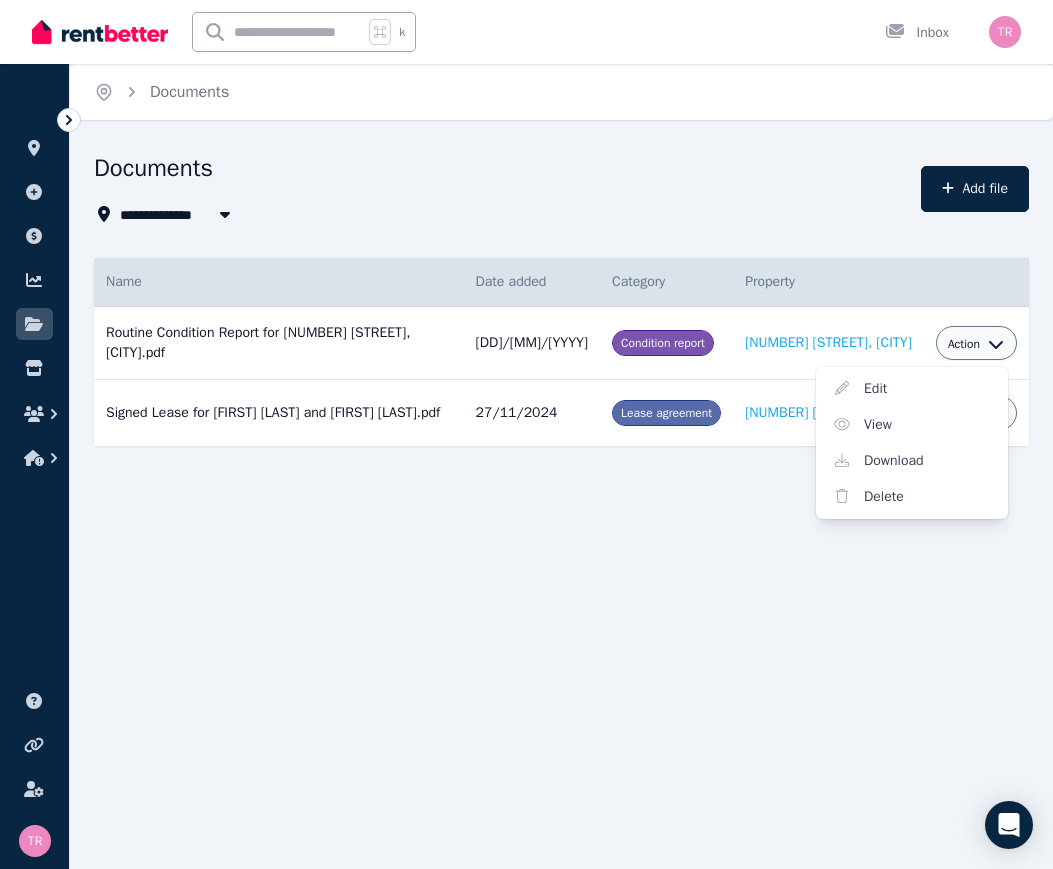 click on "Edit" at bounding box center [912, 389] 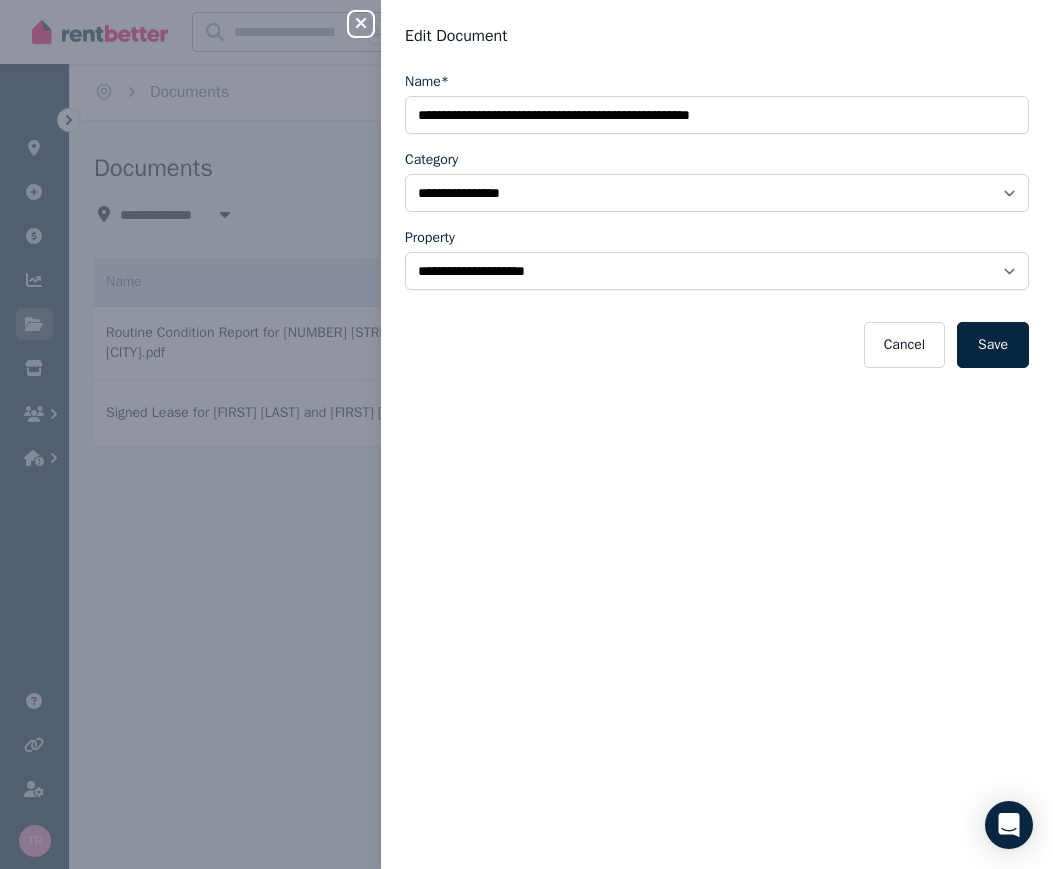 click on "Save" at bounding box center [993, 345] 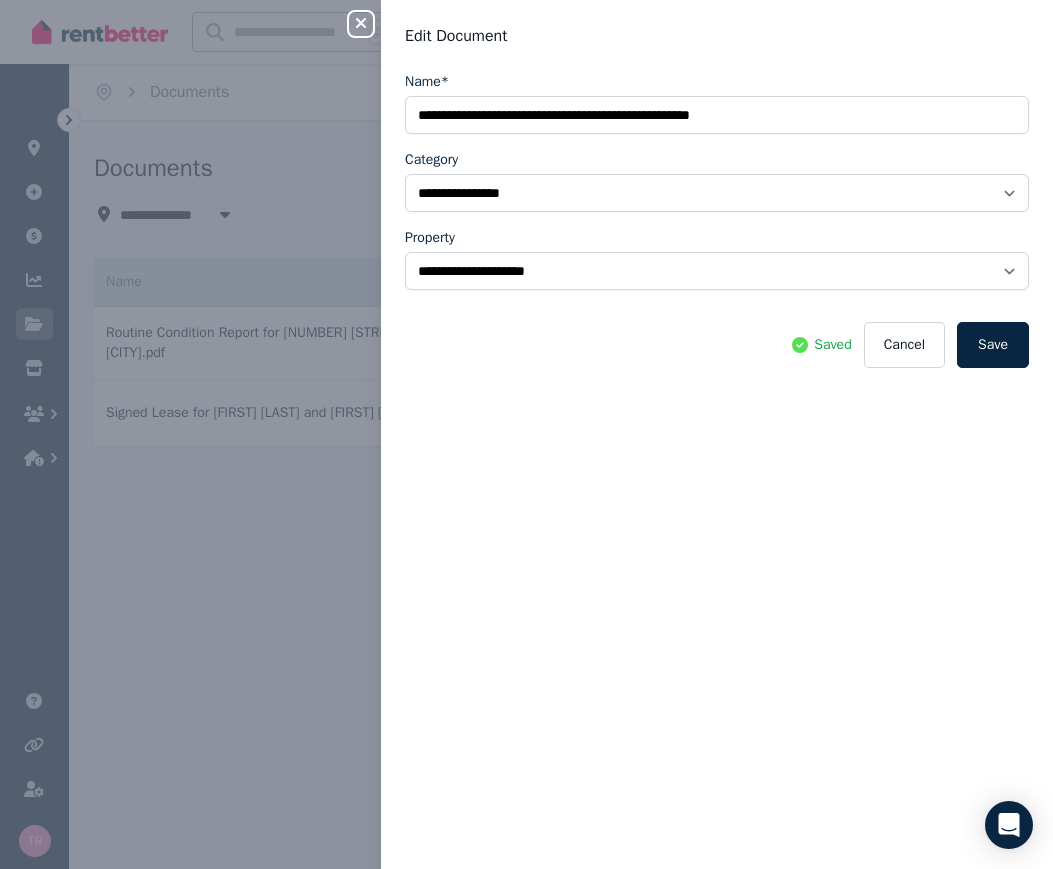 click on "Cancel" at bounding box center [904, 345] 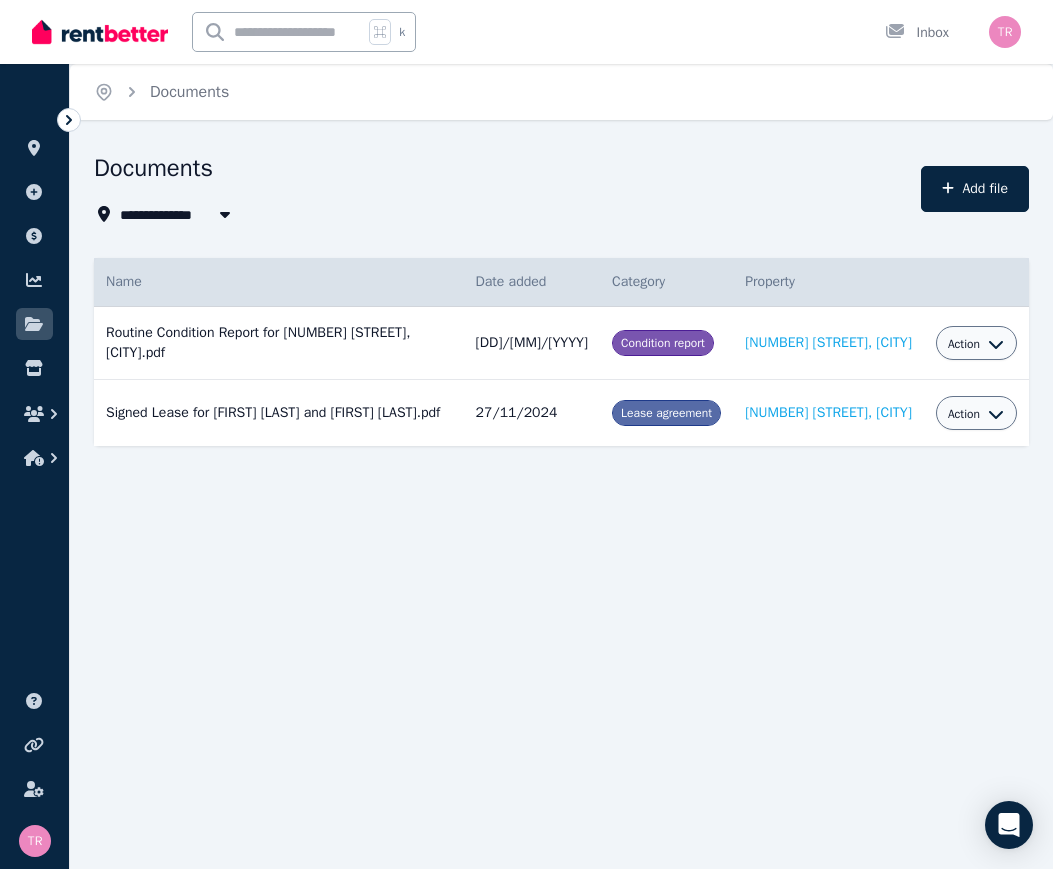 click on "[NUMBER] [STREET], [CITY]" at bounding box center (828, 342) 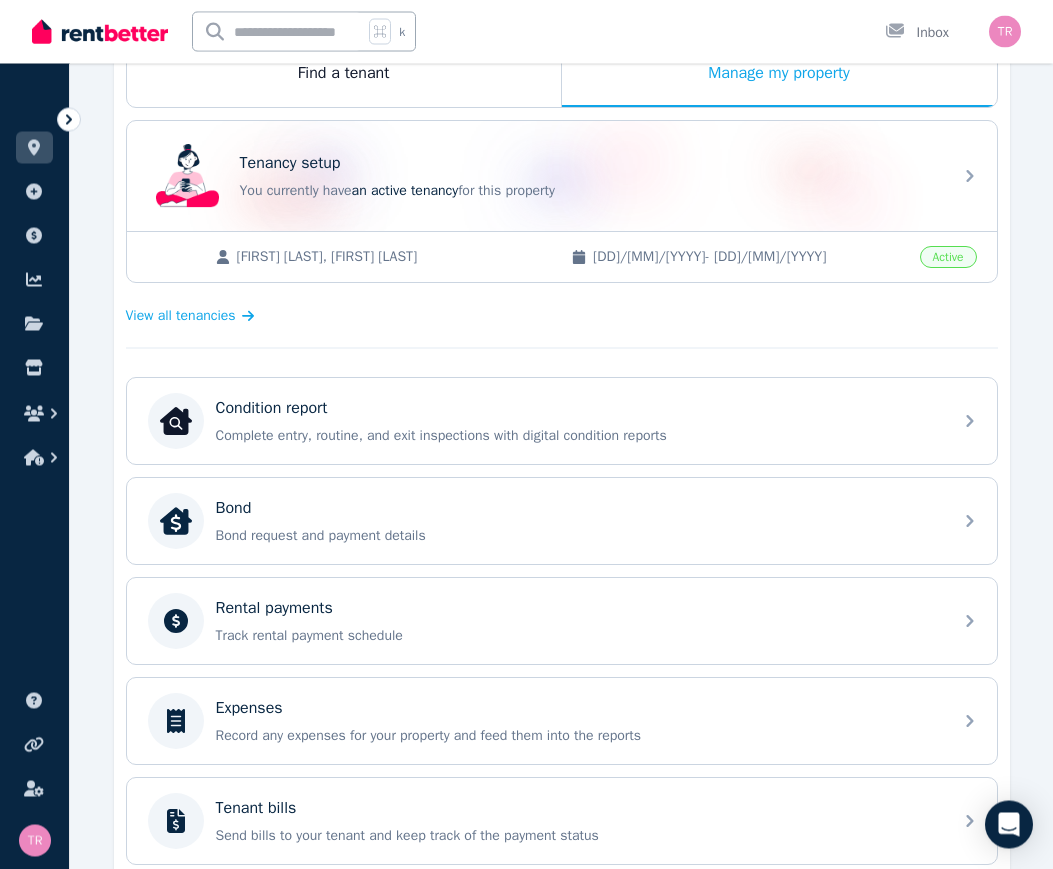 scroll, scrollTop: 355, scrollLeft: 0, axis: vertical 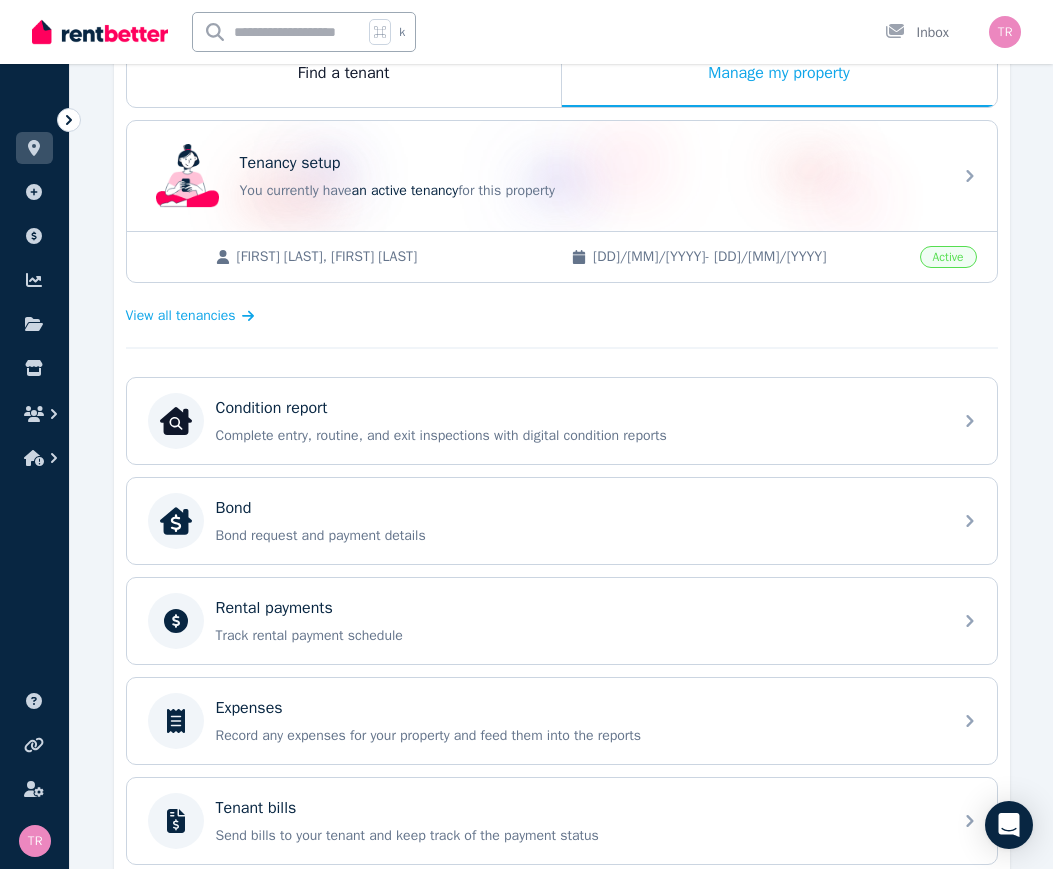 click on "Condition report" at bounding box center [578, 408] 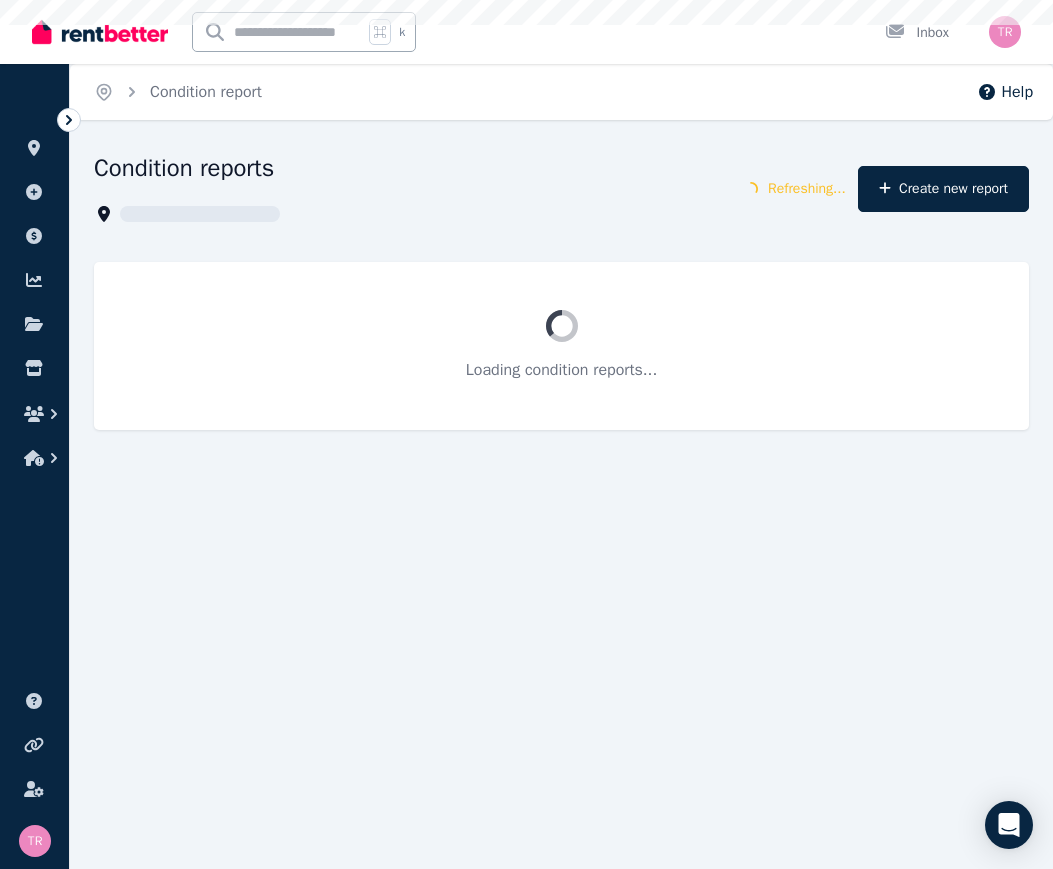 scroll, scrollTop: 0, scrollLeft: 0, axis: both 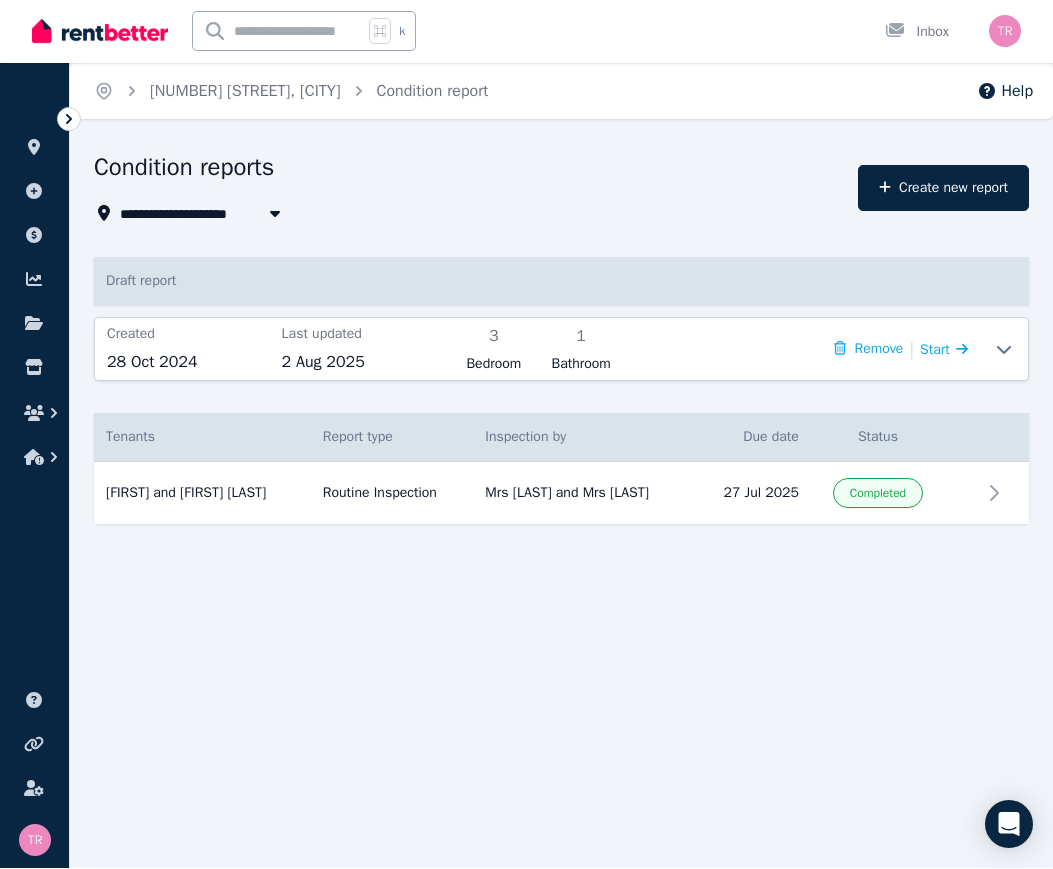 click 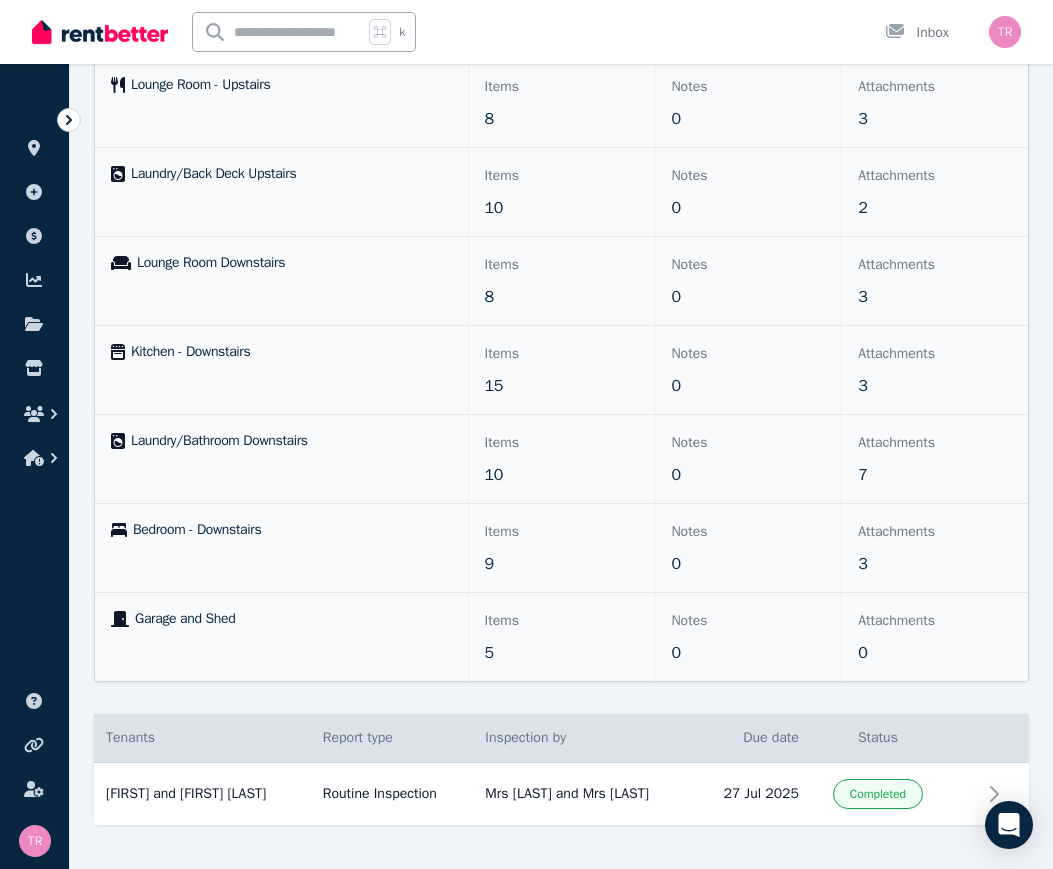 scroll, scrollTop: 857, scrollLeft: 0, axis: vertical 